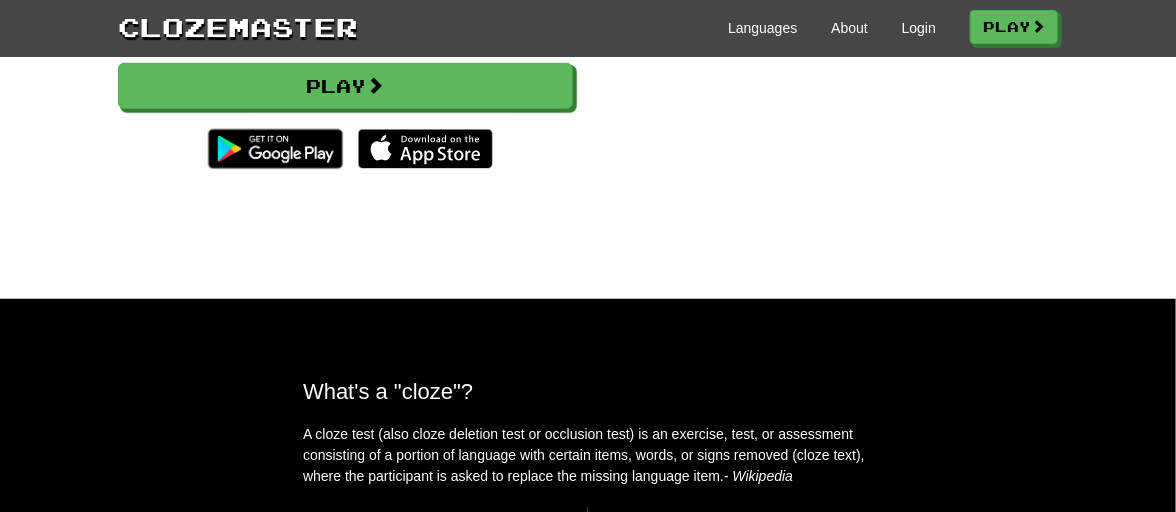 scroll, scrollTop: 200, scrollLeft: 0, axis: vertical 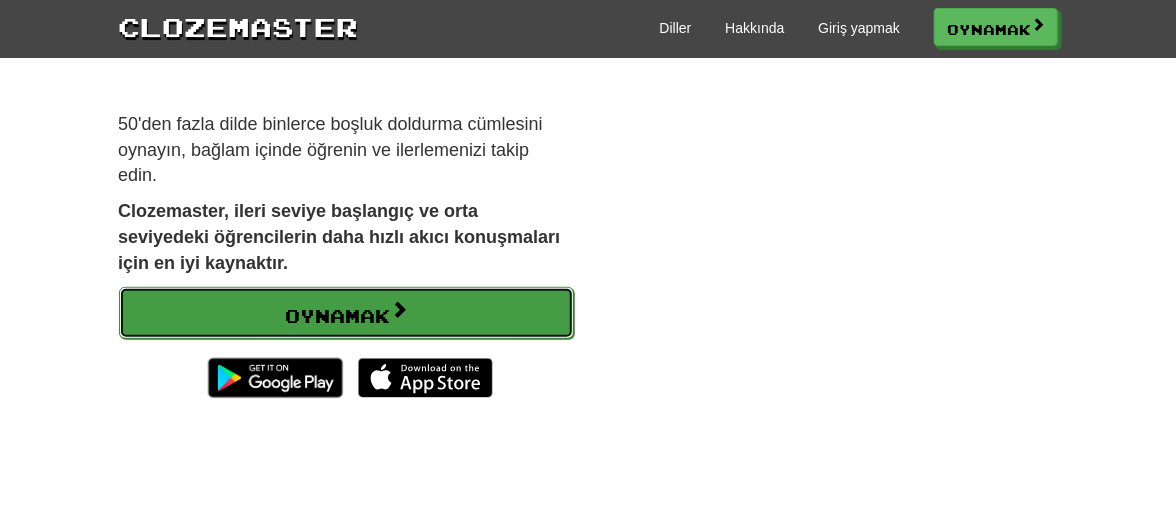 click on "Oynamak" at bounding box center (337, 316) 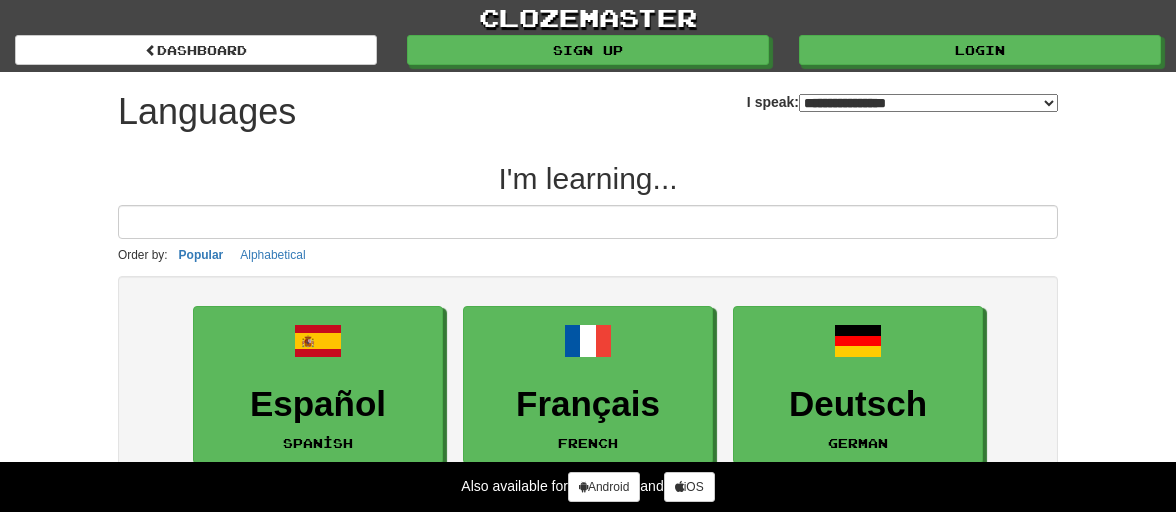 select on "*******" 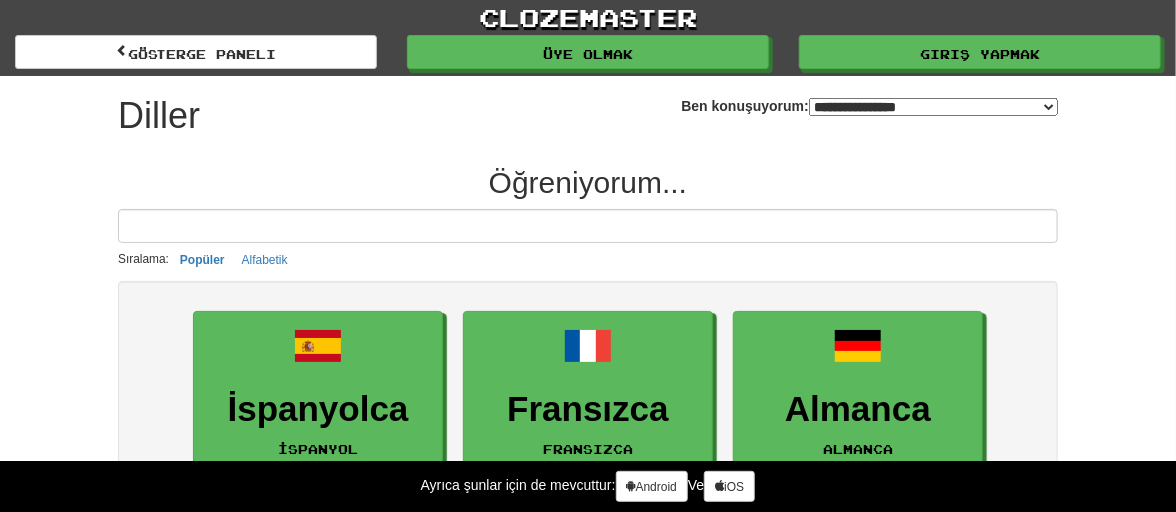 click at bounding box center [588, 226] 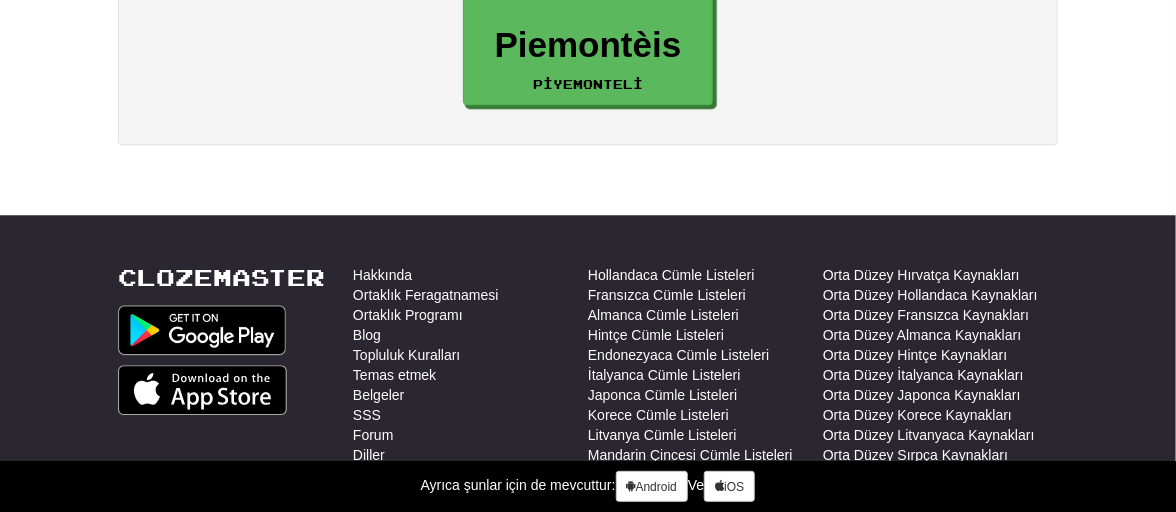 scroll, scrollTop: 4400, scrollLeft: 0, axis: vertical 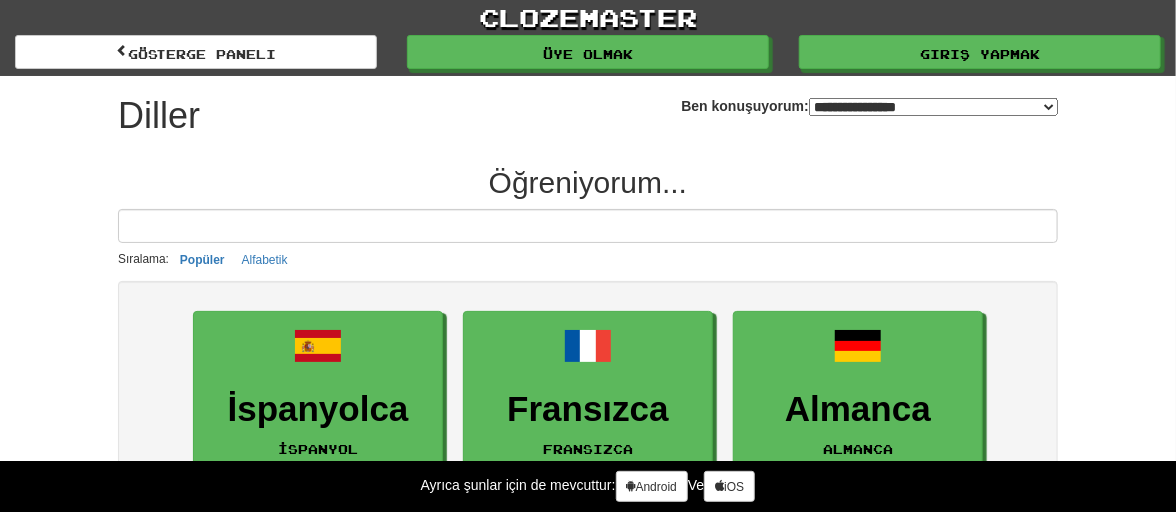 click at bounding box center (588, 226) 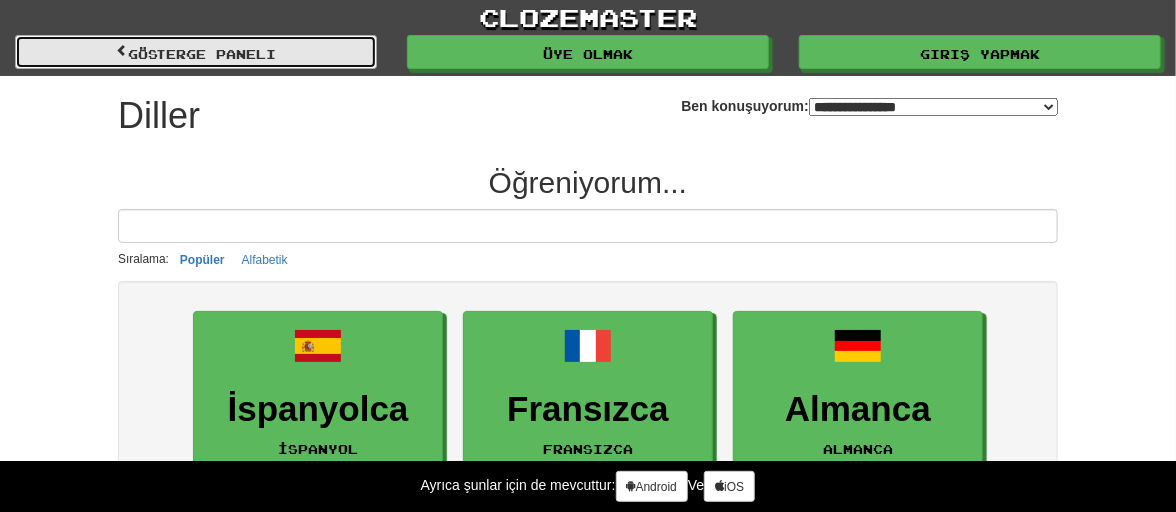 click on "gösterge paneli" at bounding box center [202, 54] 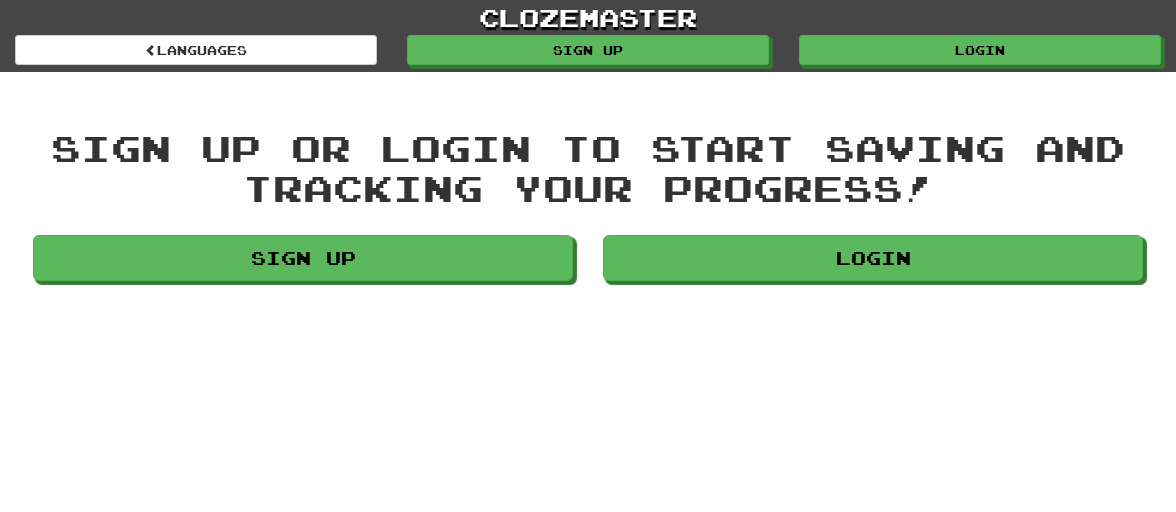 scroll, scrollTop: 0, scrollLeft: 0, axis: both 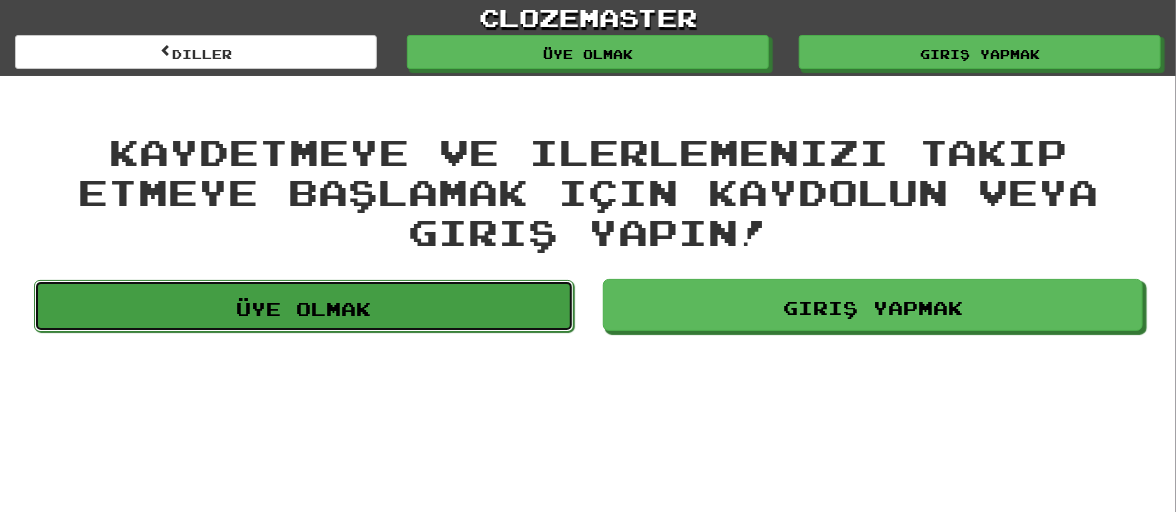 click on "Üye olmak" at bounding box center [304, 306] 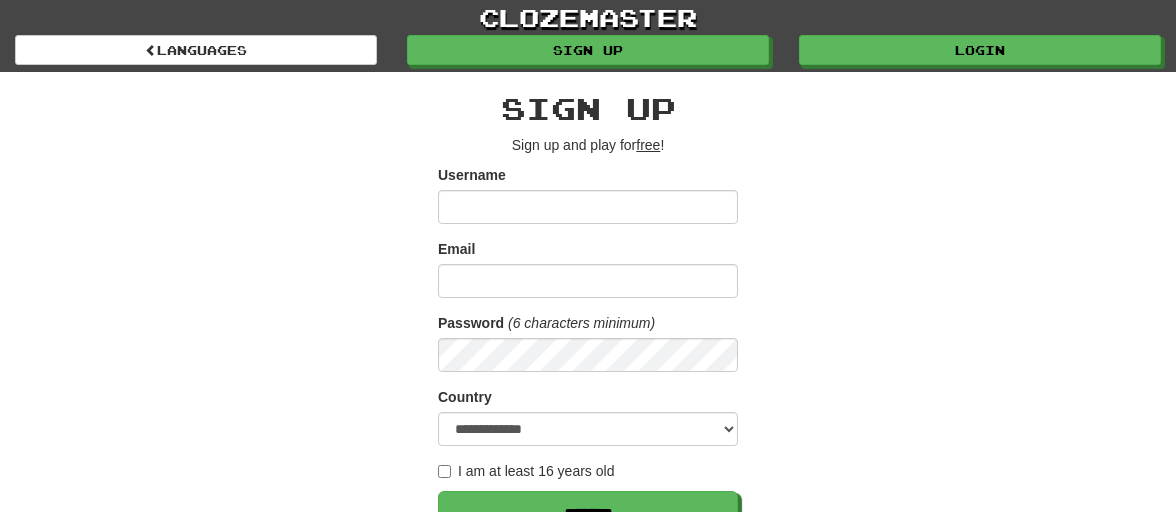 scroll, scrollTop: 0, scrollLeft: 0, axis: both 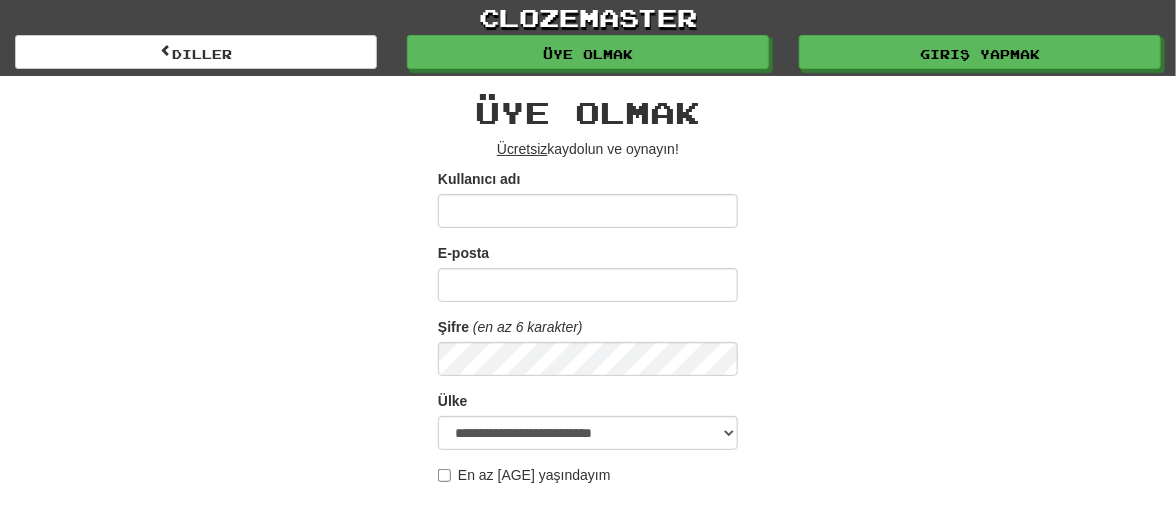 click on "Kullanıcı adı" at bounding box center [588, 211] 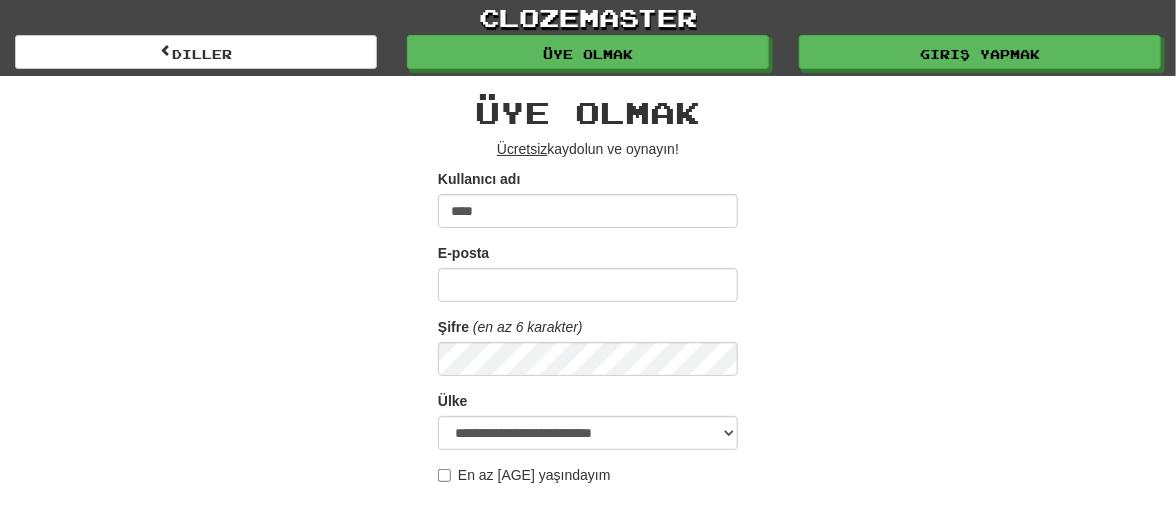 type on "****" 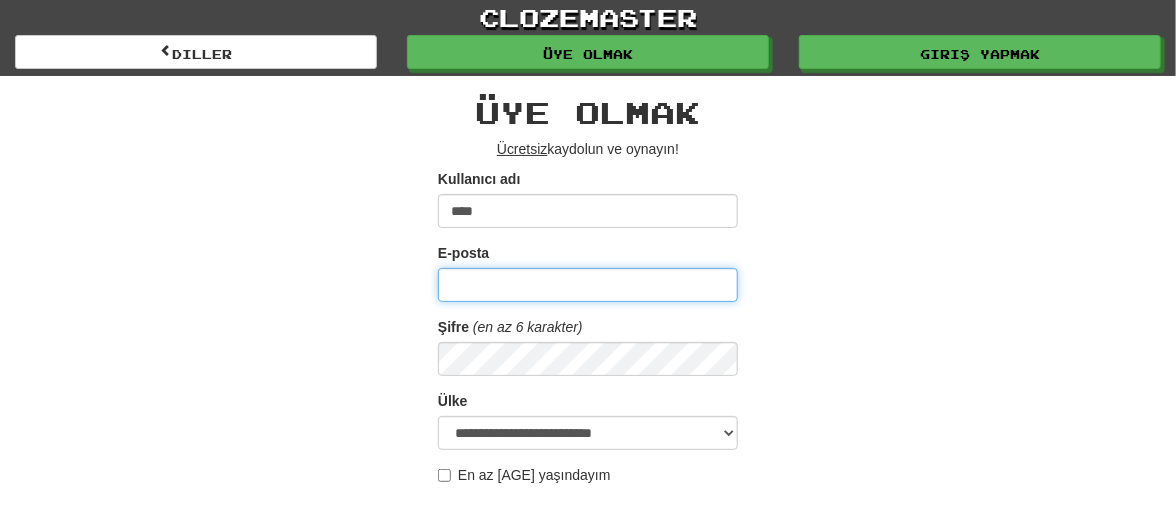 click on "E-posta" at bounding box center (588, 285) 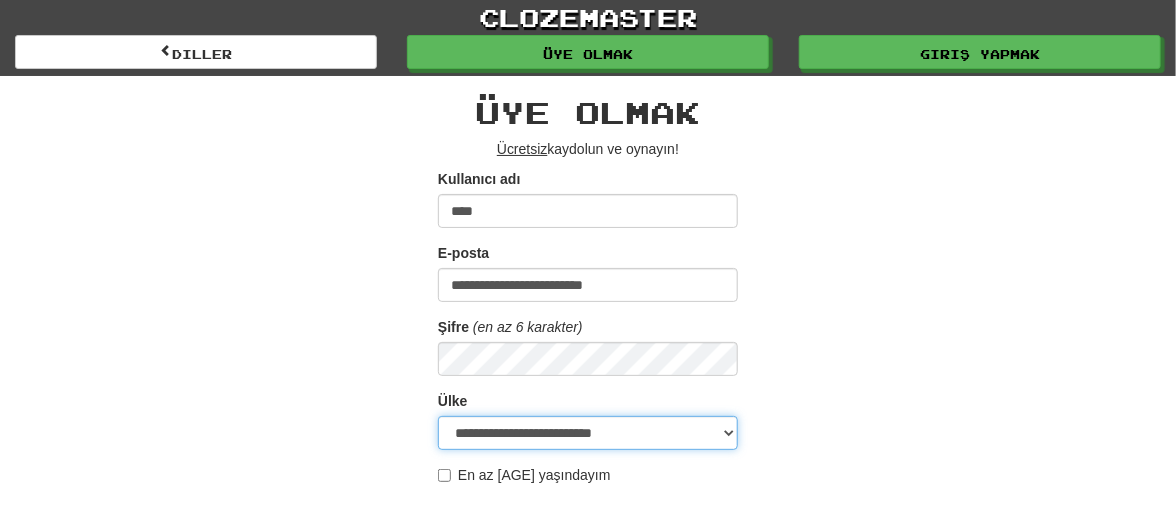 select on "**" 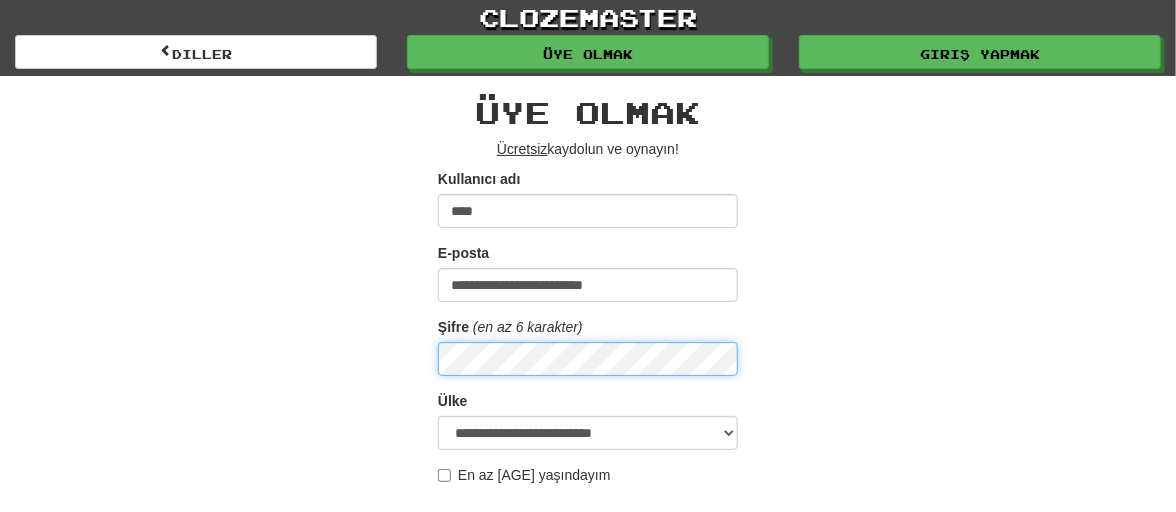 scroll, scrollTop: 99, scrollLeft: 0, axis: vertical 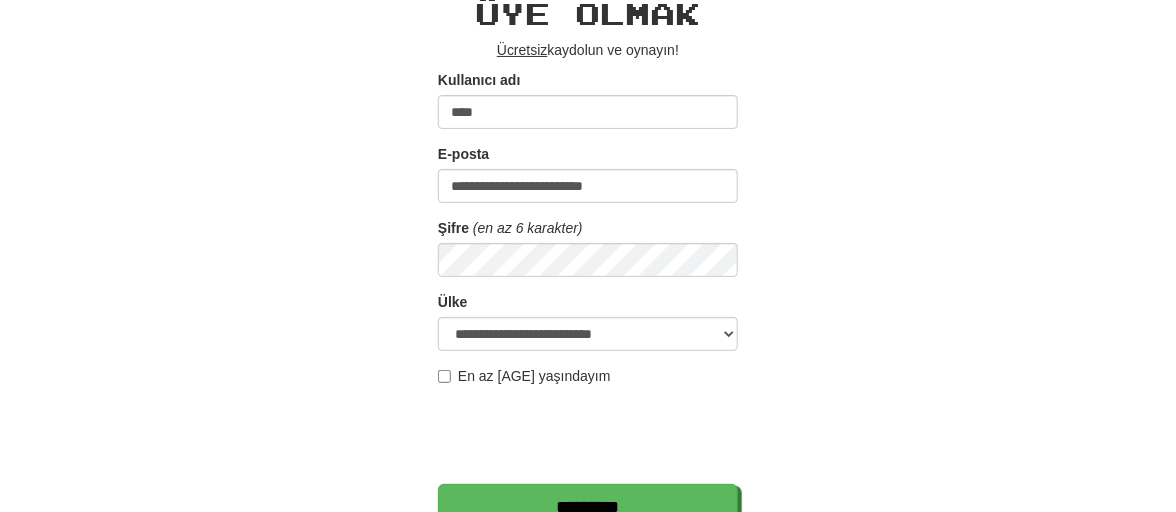 click on "En az 16 yaşındayım" at bounding box center (524, 376) 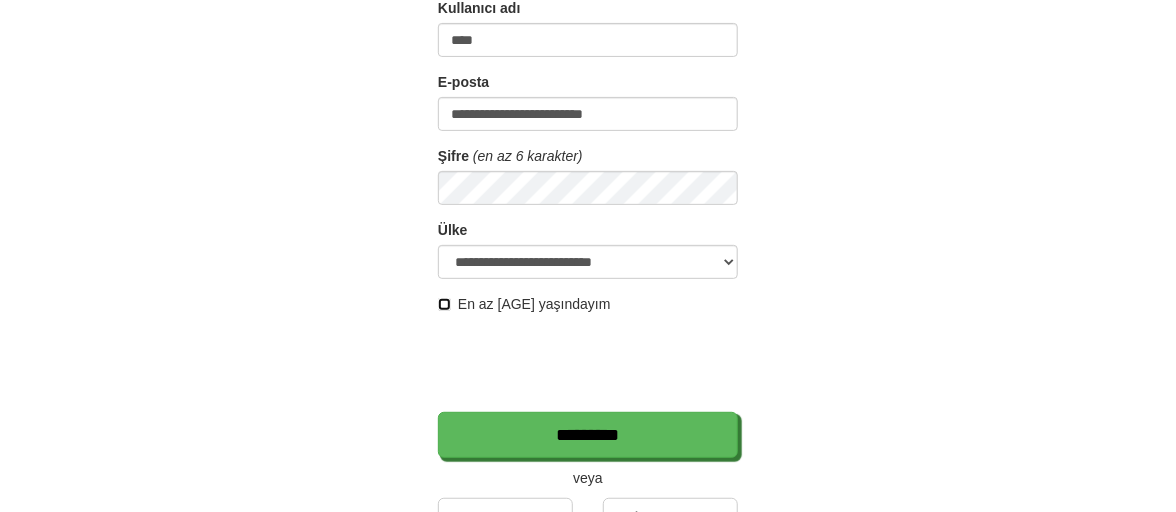scroll, scrollTop: 200, scrollLeft: 0, axis: vertical 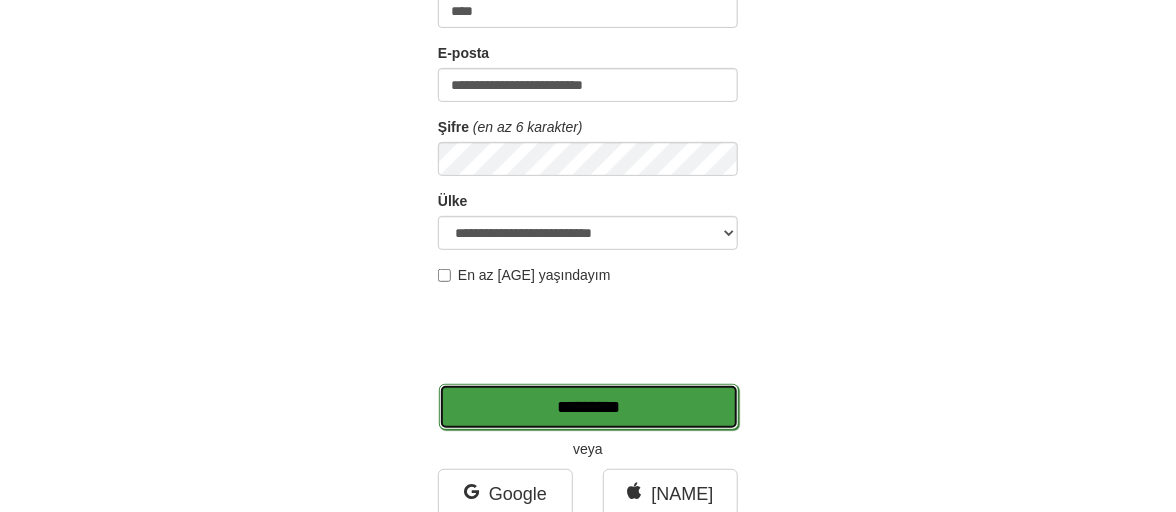 click on "*********" at bounding box center (589, 407) 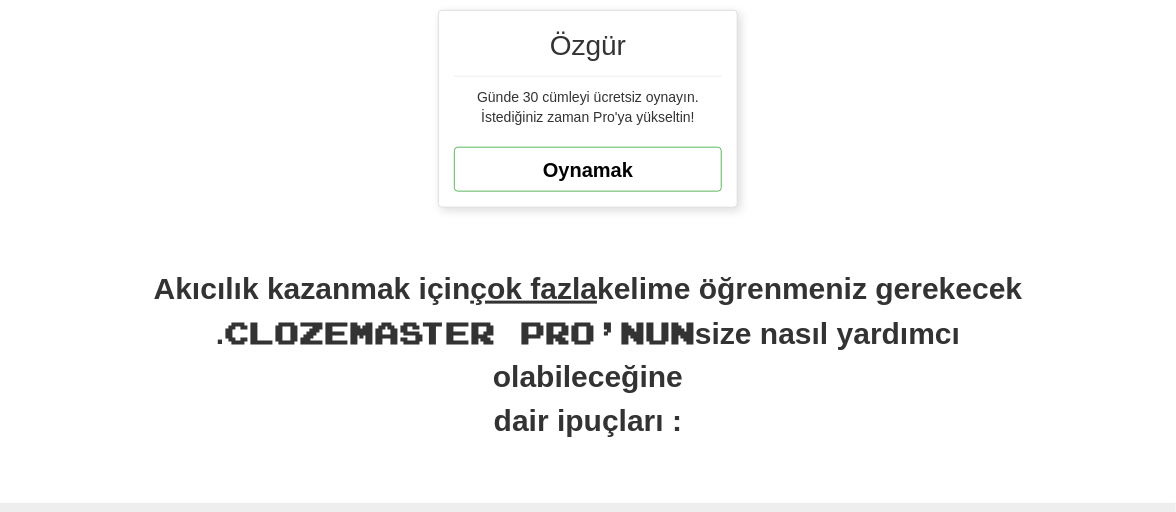 scroll, scrollTop: 700, scrollLeft: 0, axis: vertical 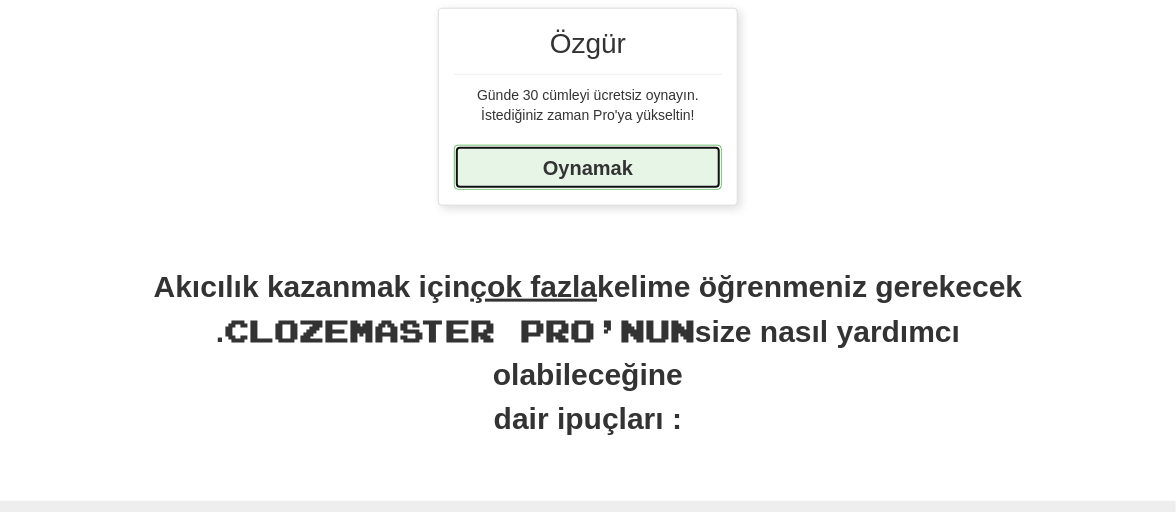 click on "Oynamak" at bounding box center (588, 168) 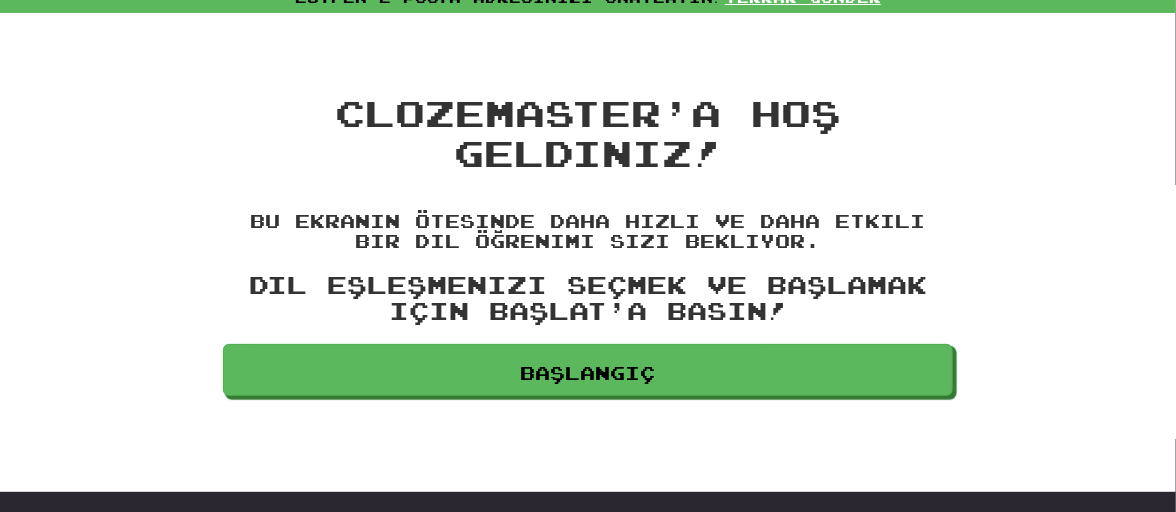 scroll, scrollTop: 200, scrollLeft: 0, axis: vertical 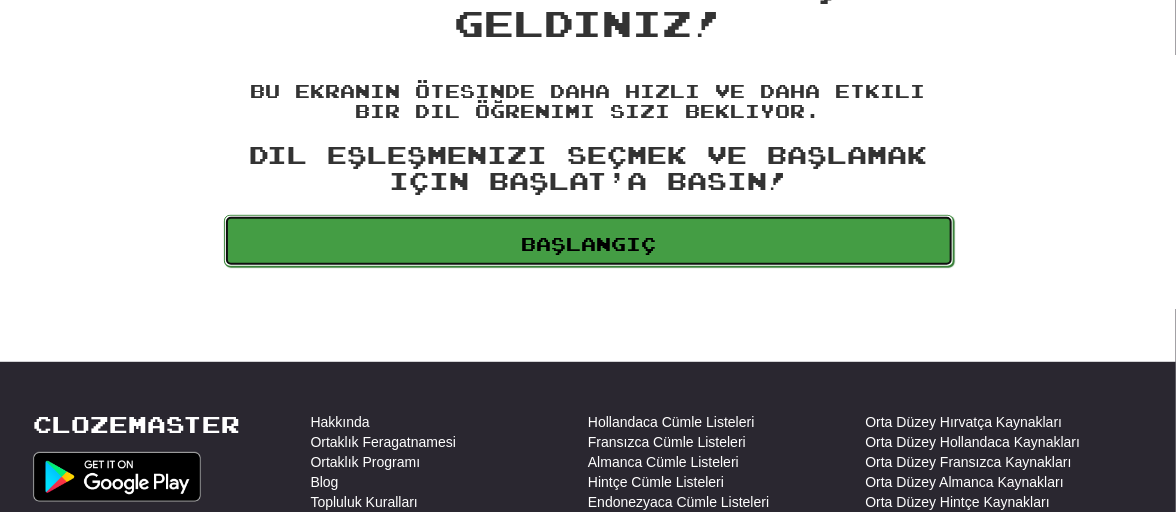 click on "Başlangıç" at bounding box center (589, 241) 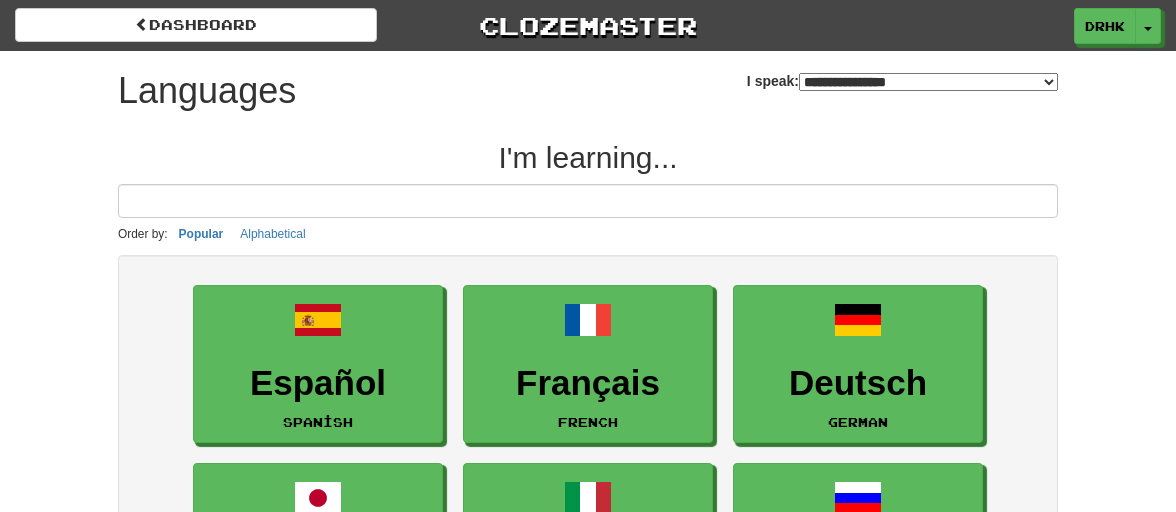 select on "*******" 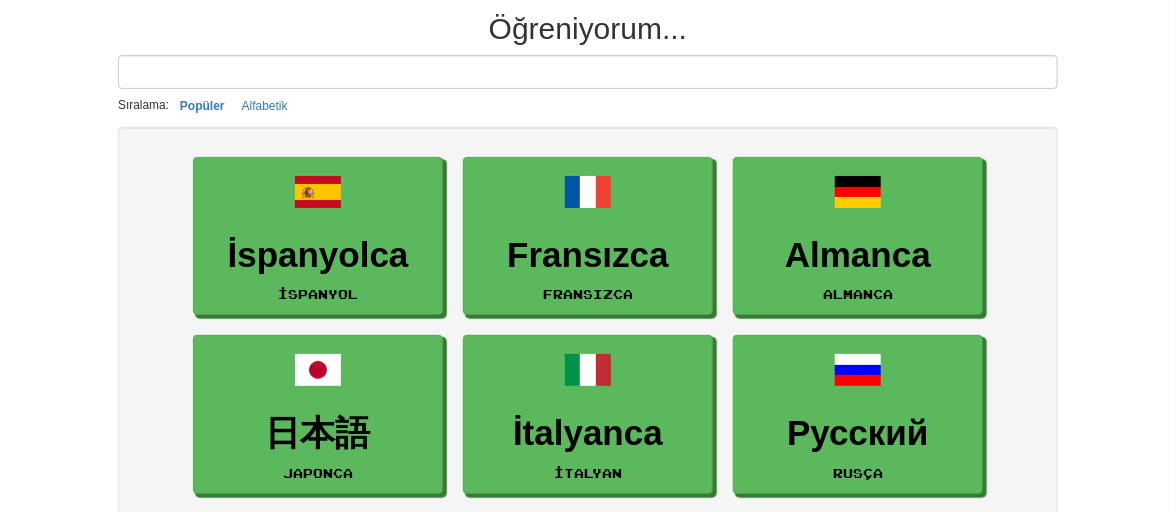 scroll, scrollTop: 0, scrollLeft: 0, axis: both 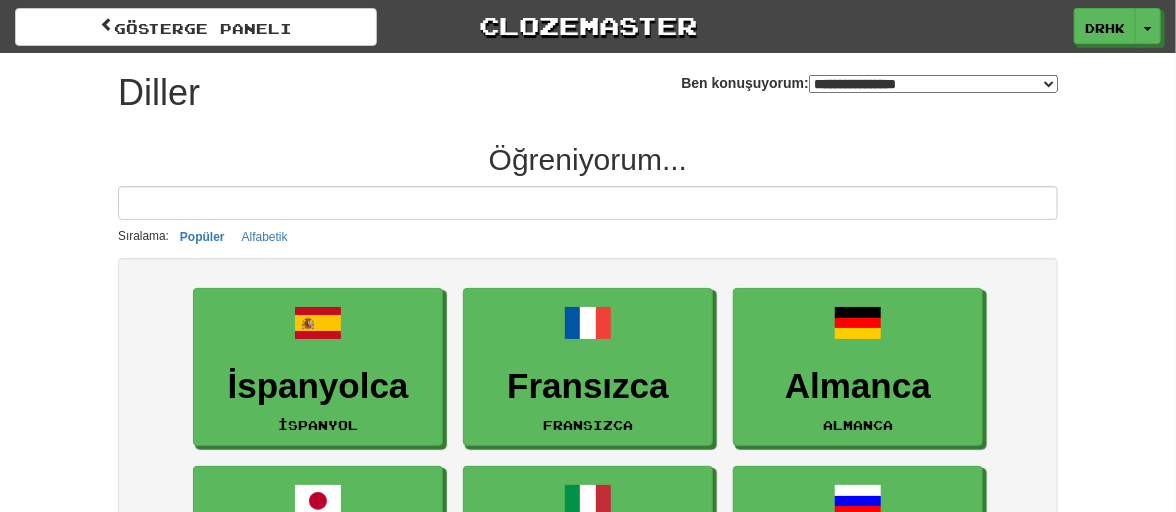 click at bounding box center [588, 203] 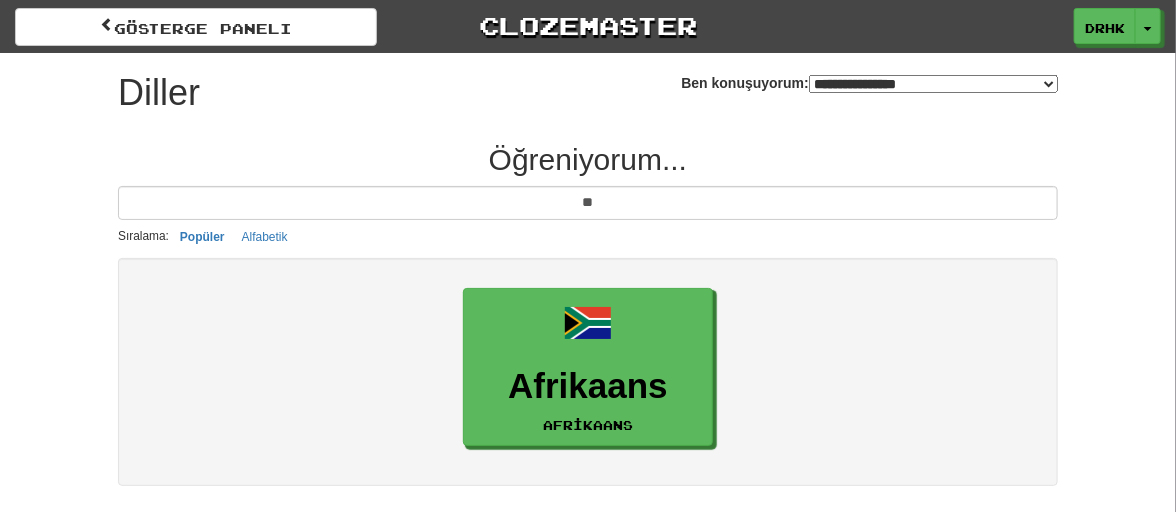 type on "*" 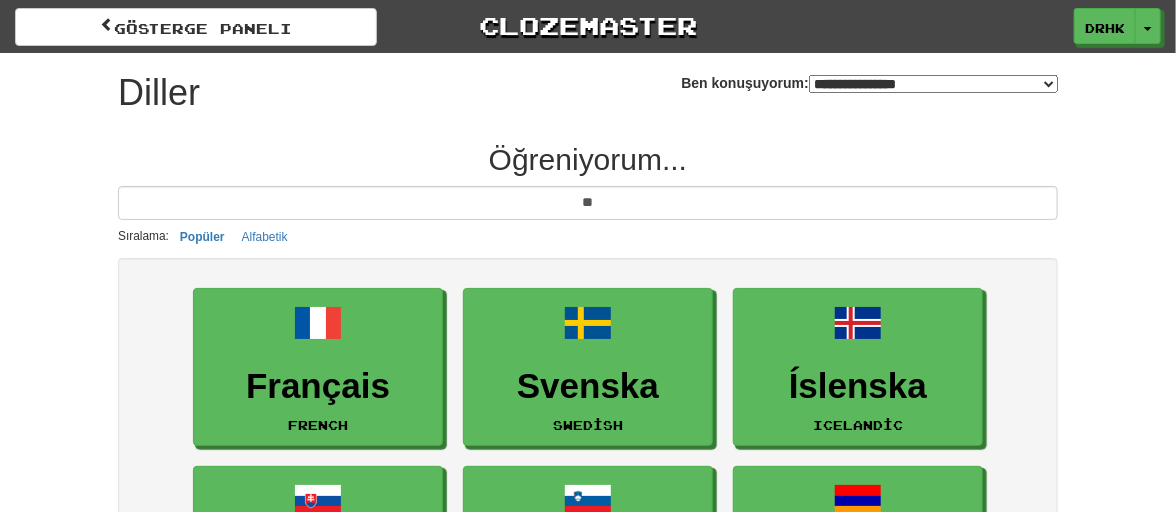 type on "*" 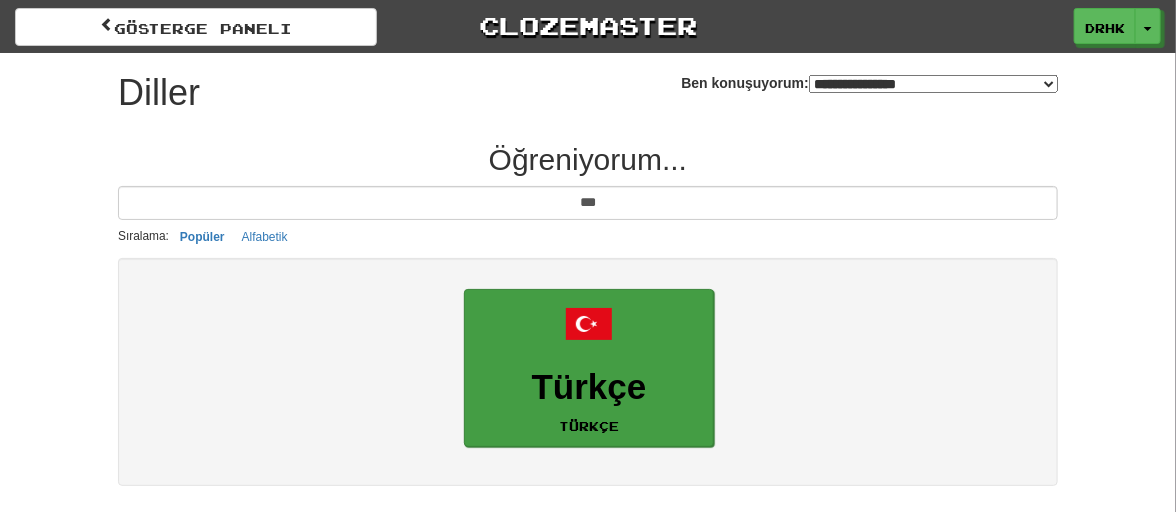 type on "***" 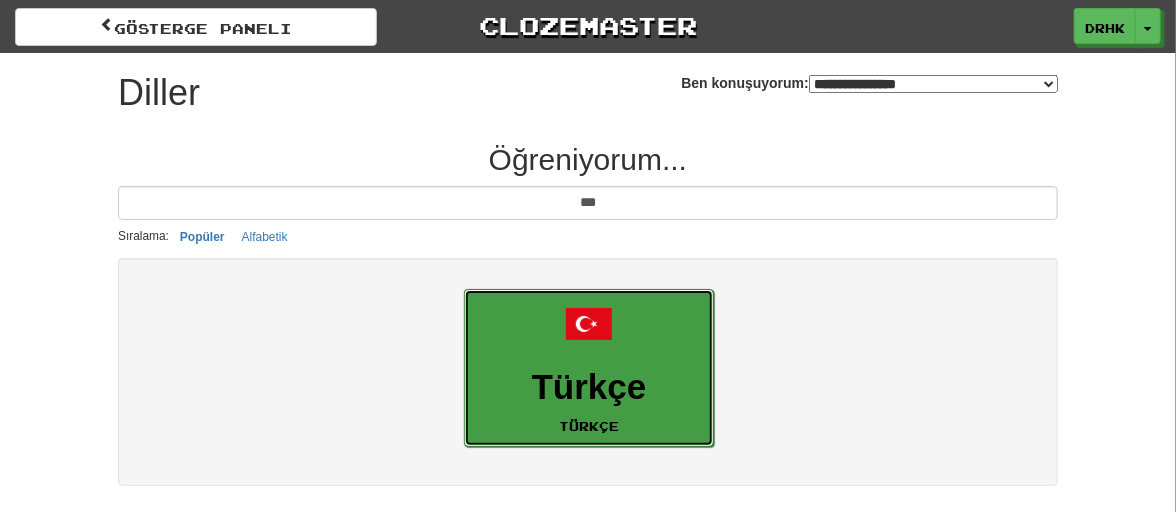 click on "Türkçe Türkçe" at bounding box center [589, 368] 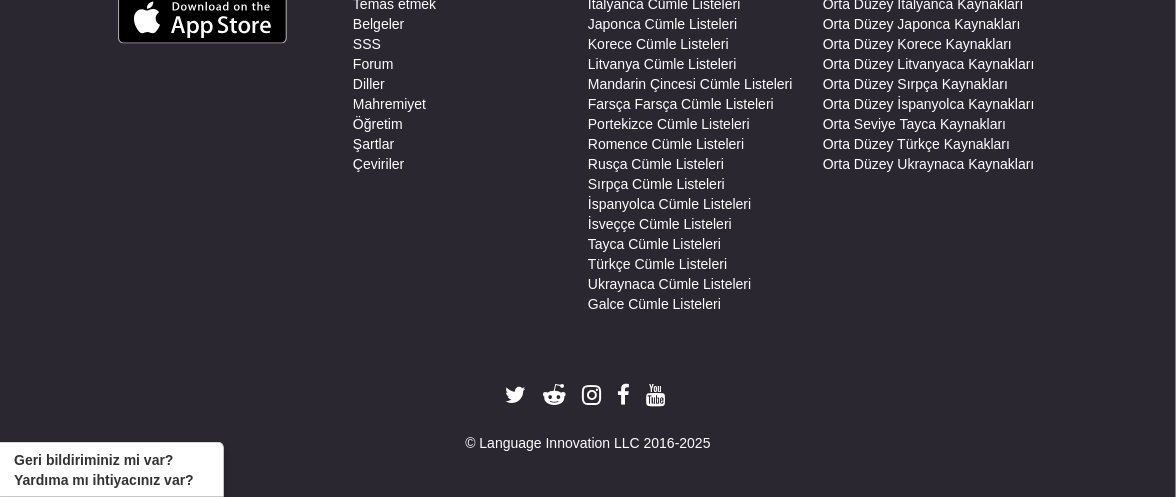 scroll, scrollTop: 886, scrollLeft: 0, axis: vertical 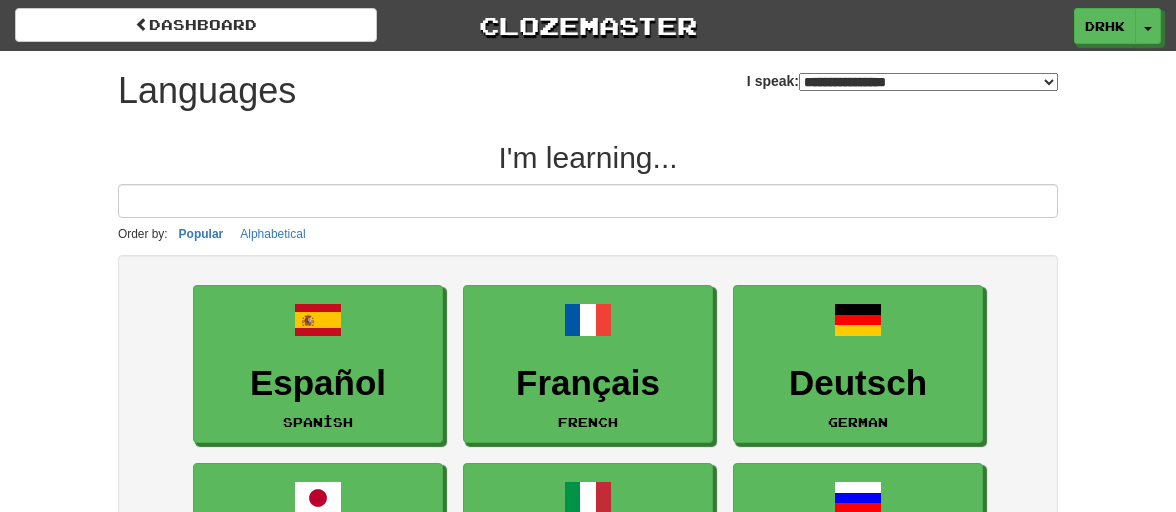 select on "*******" 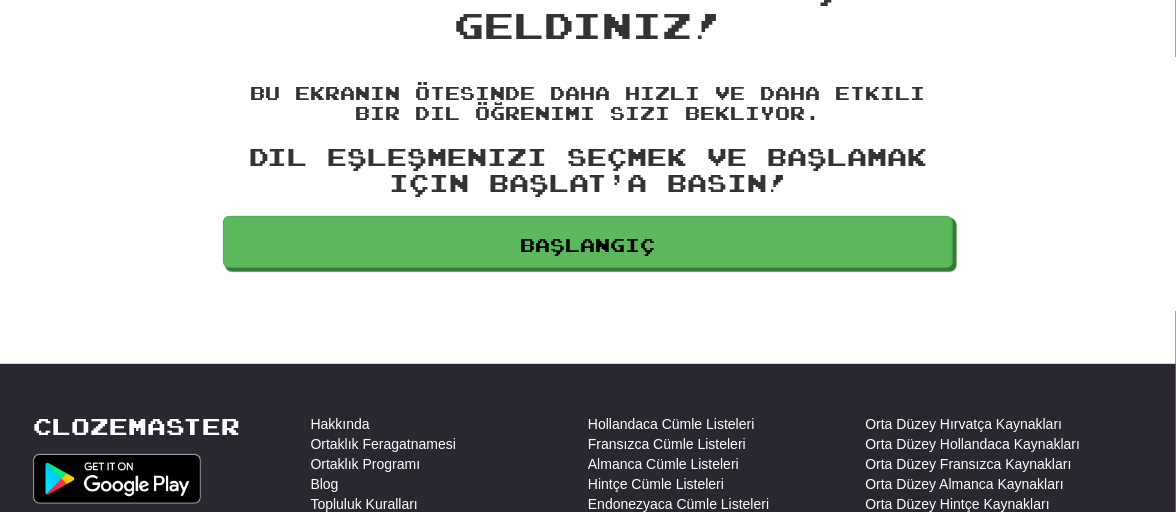 scroll, scrollTop: 200, scrollLeft: 0, axis: vertical 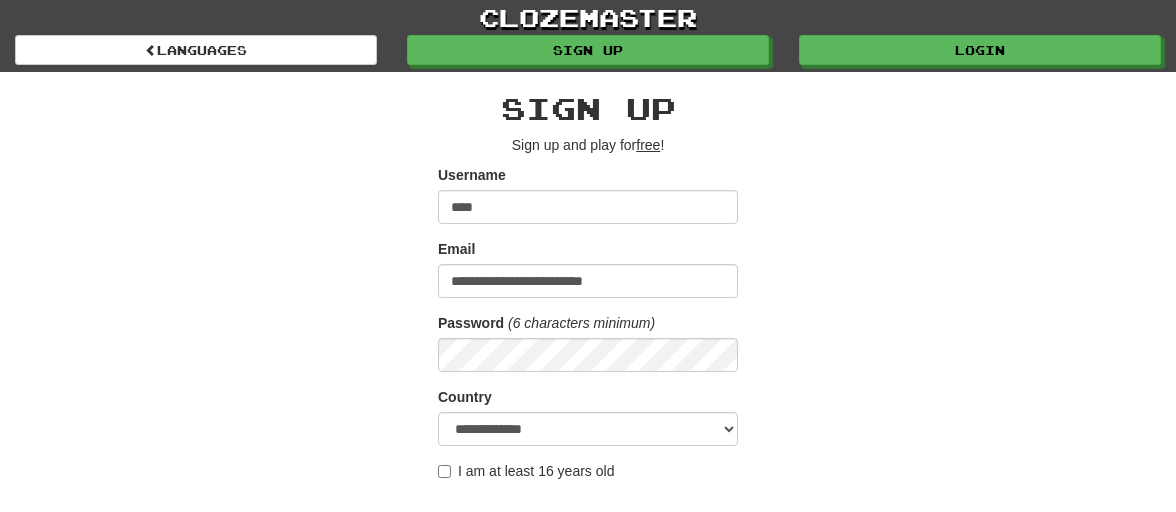 select on "**" 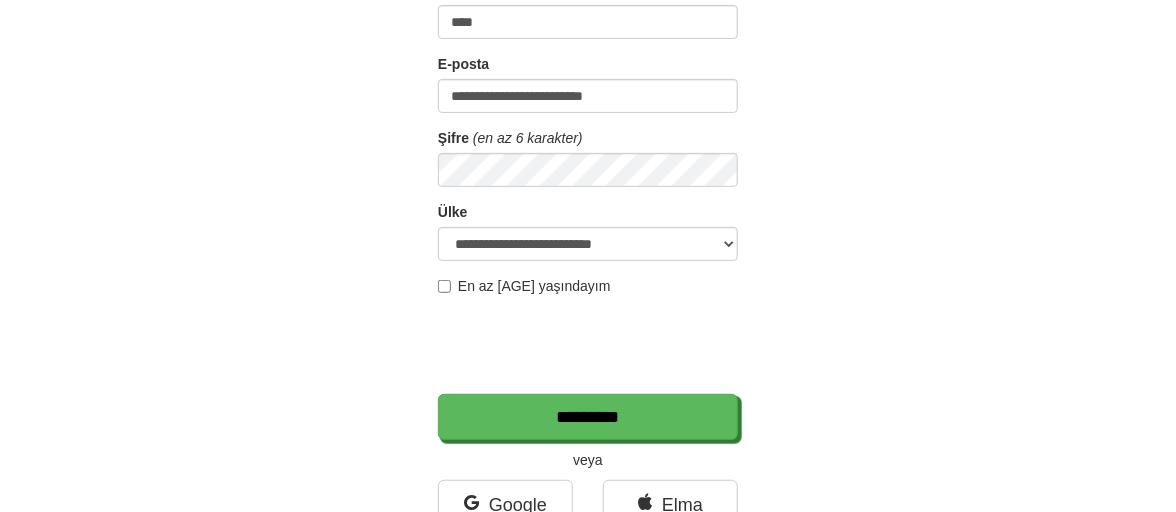 scroll, scrollTop: 192, scrollLeft: 0, axis: vertical 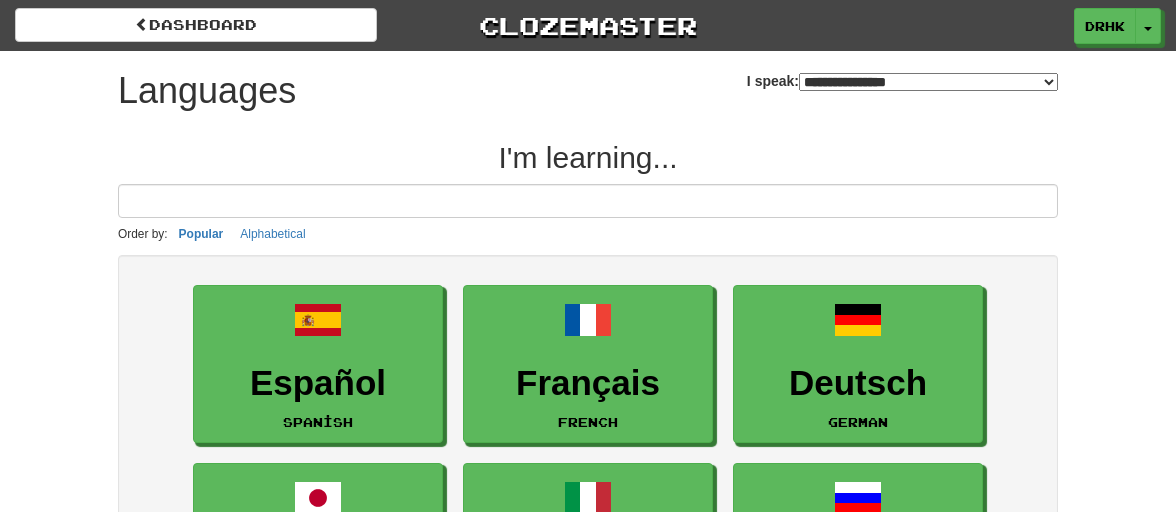 select on "*******" 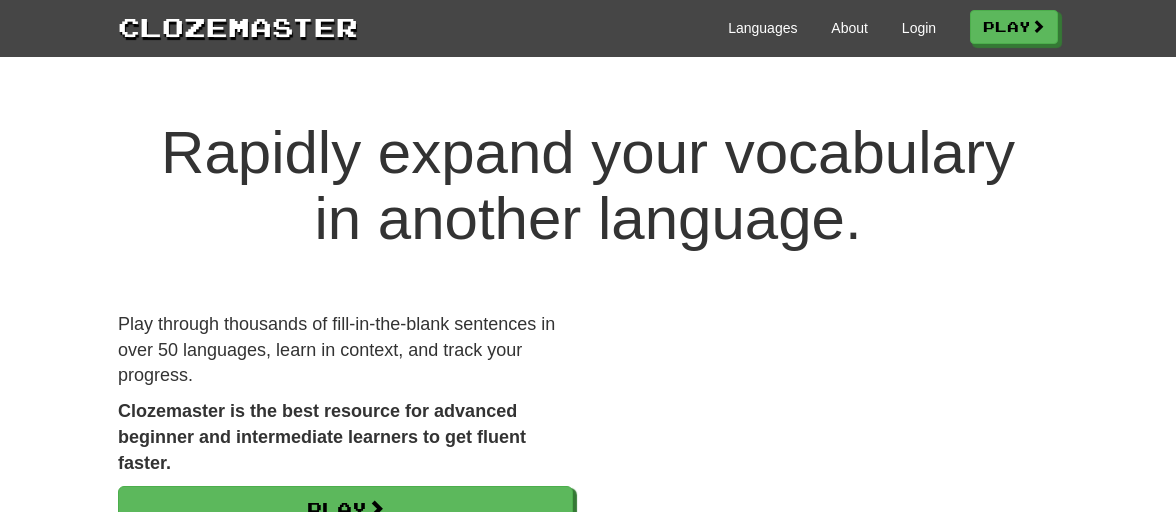 scroll, scrollTop: 200, scrollLeft: 0, axis: vertical 